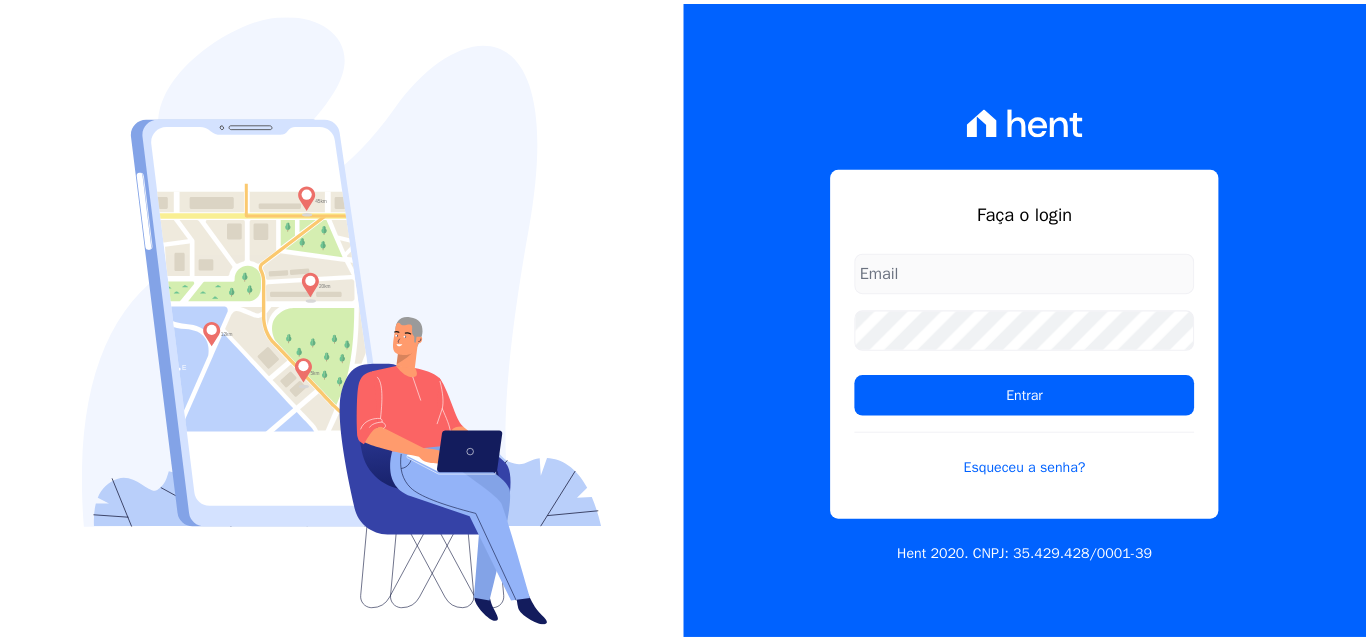scroll, scrollTop: 0, scrollLeft: 0, axis: both 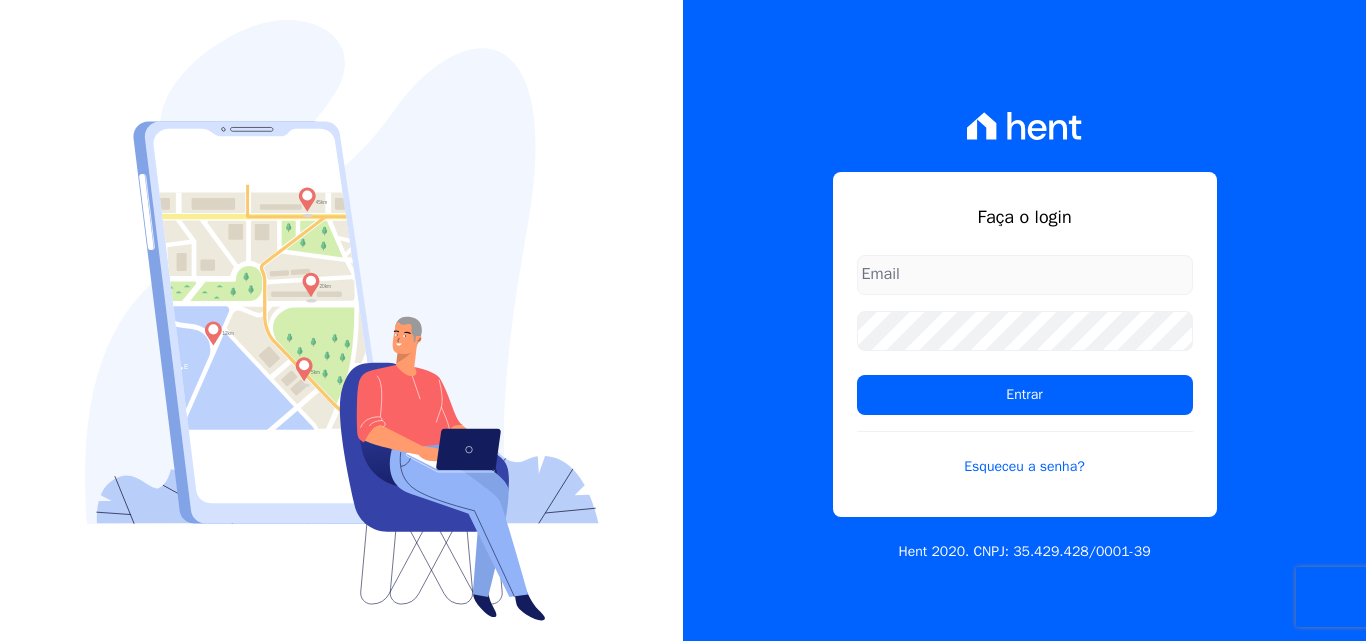 click at bounding box center (1025, 275) 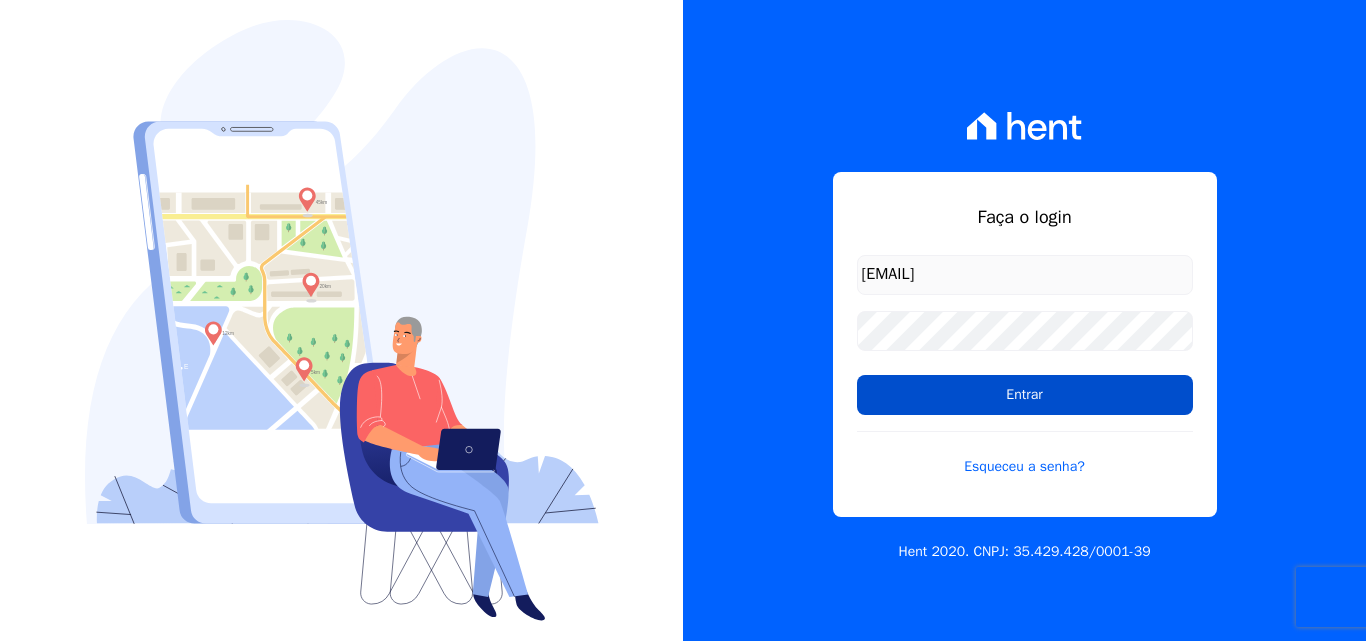 click on "Entrar" at bounding box center [1025, 395] 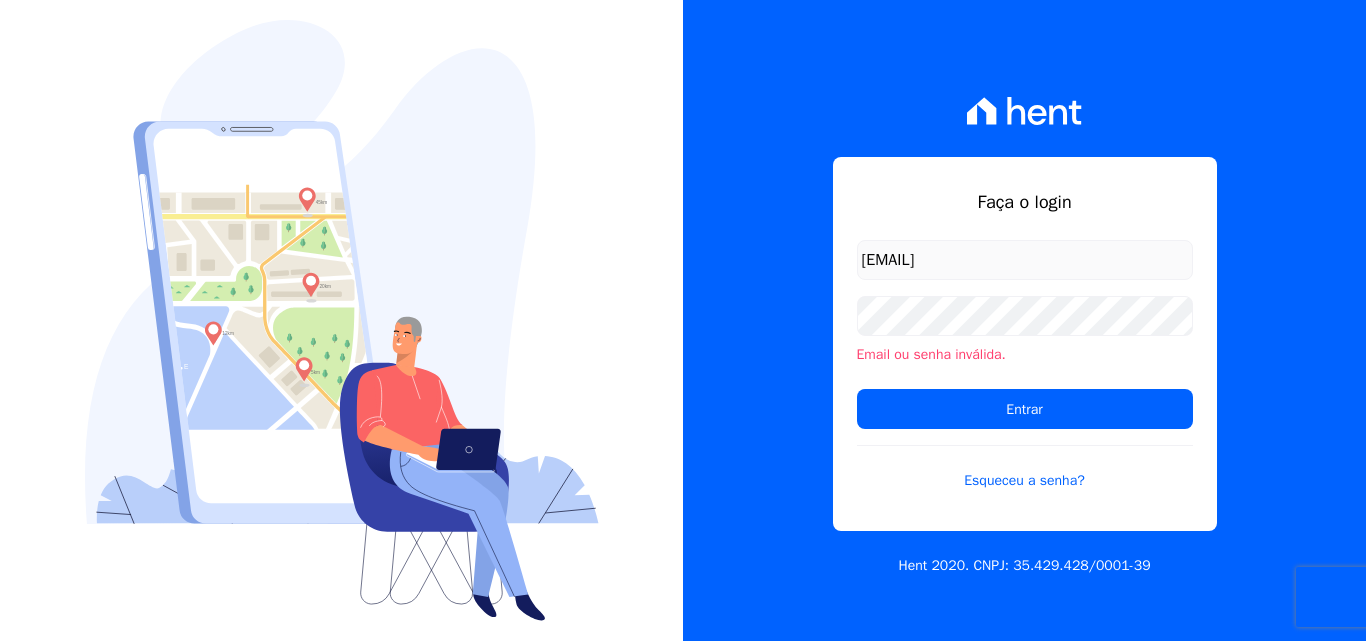 scroll, scrollTop: 0, scrollLeft: 0, axis: both 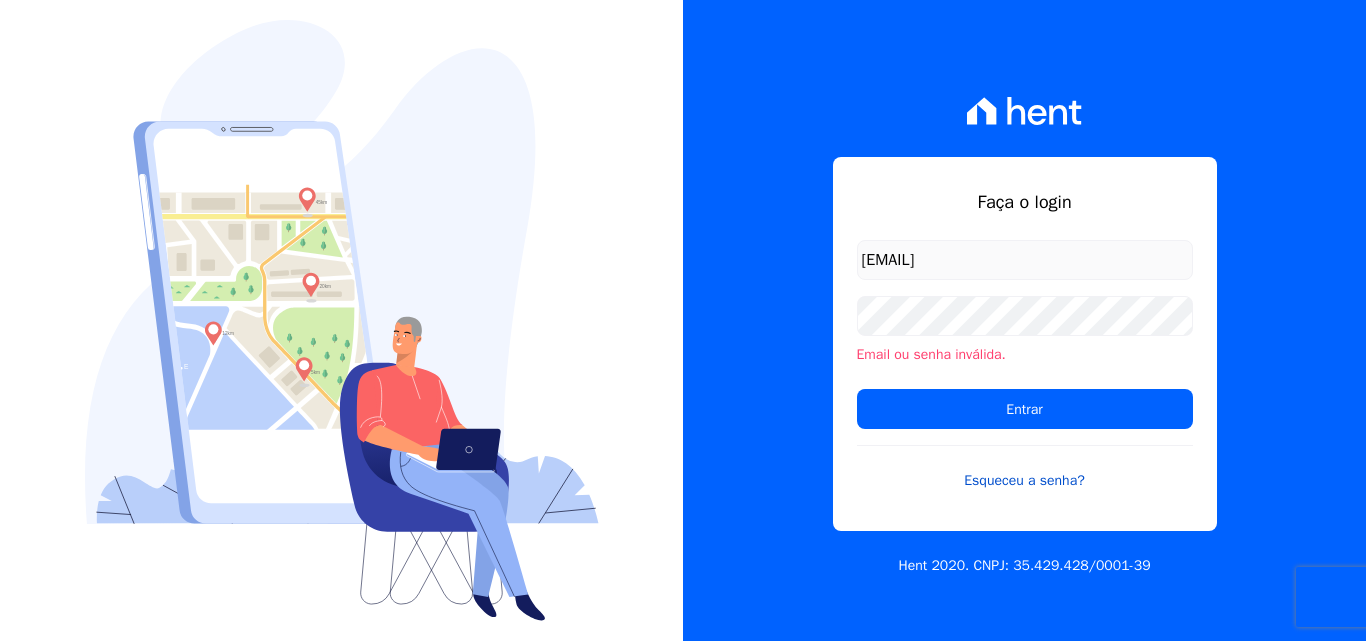 click on "Esqueceu a senha?" at bounding box center [1025, 468] 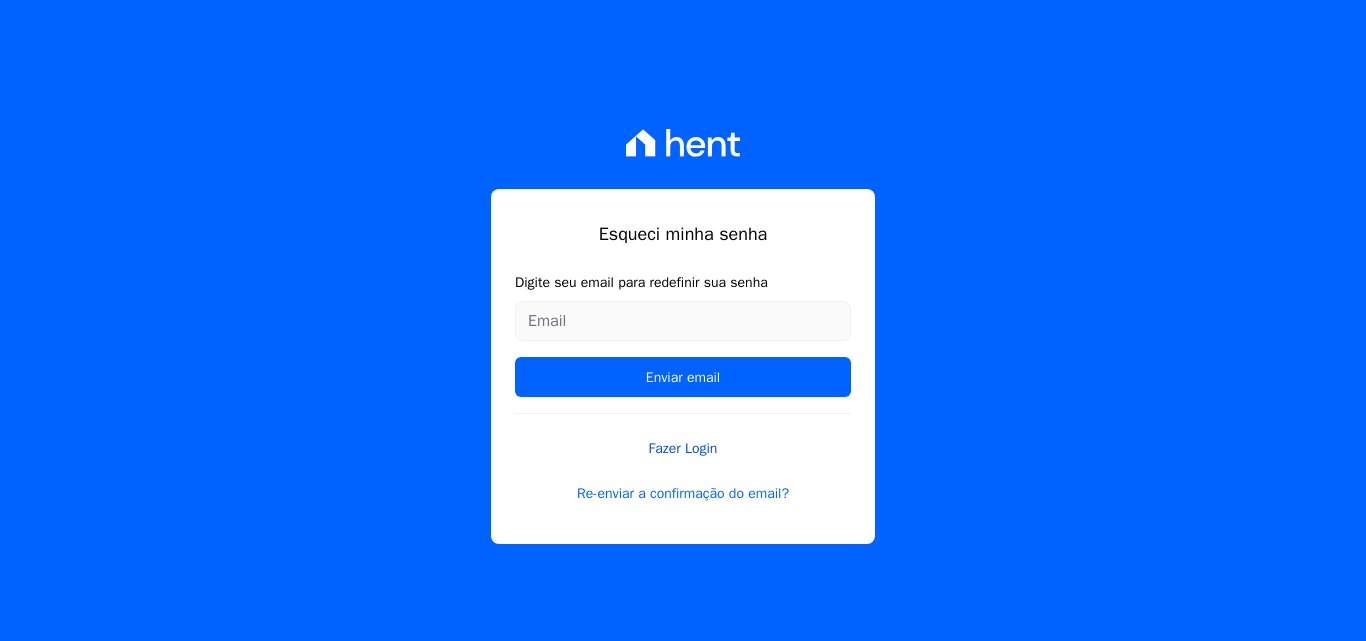 scroll, scrollTop: 0, scrollLeft: 0, axis: both 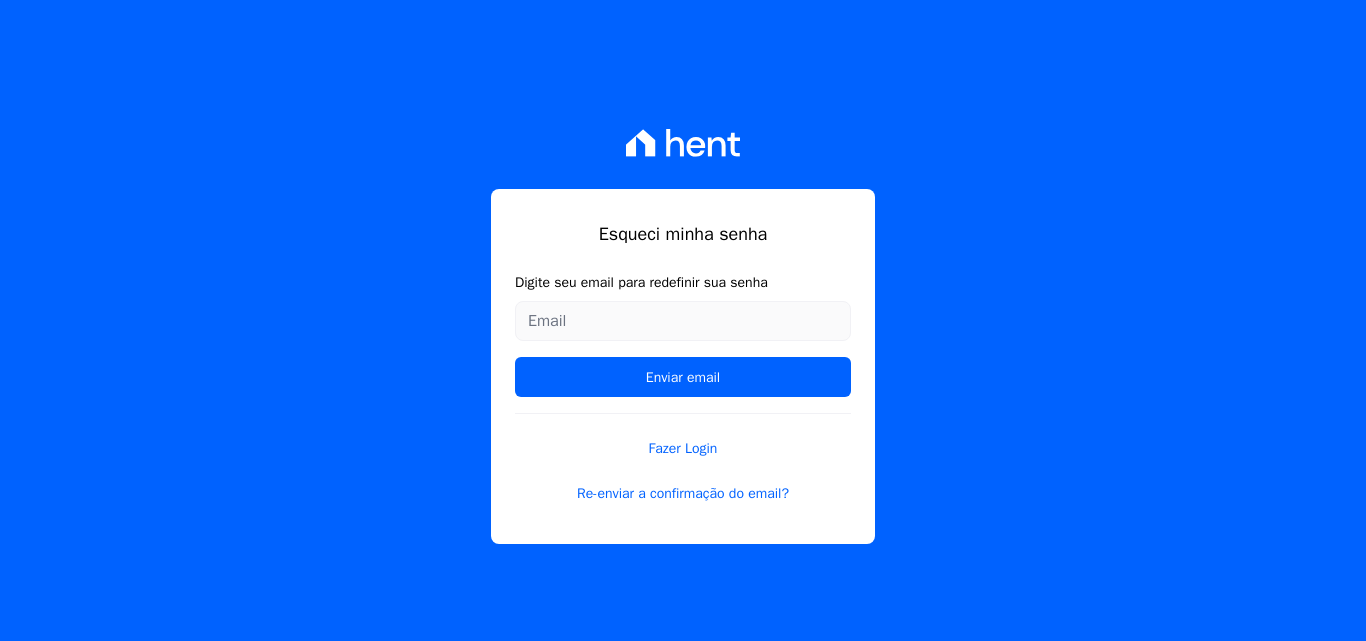 click on "Digite seu email para redefinir sua senha" at bounding box center (683, 321) 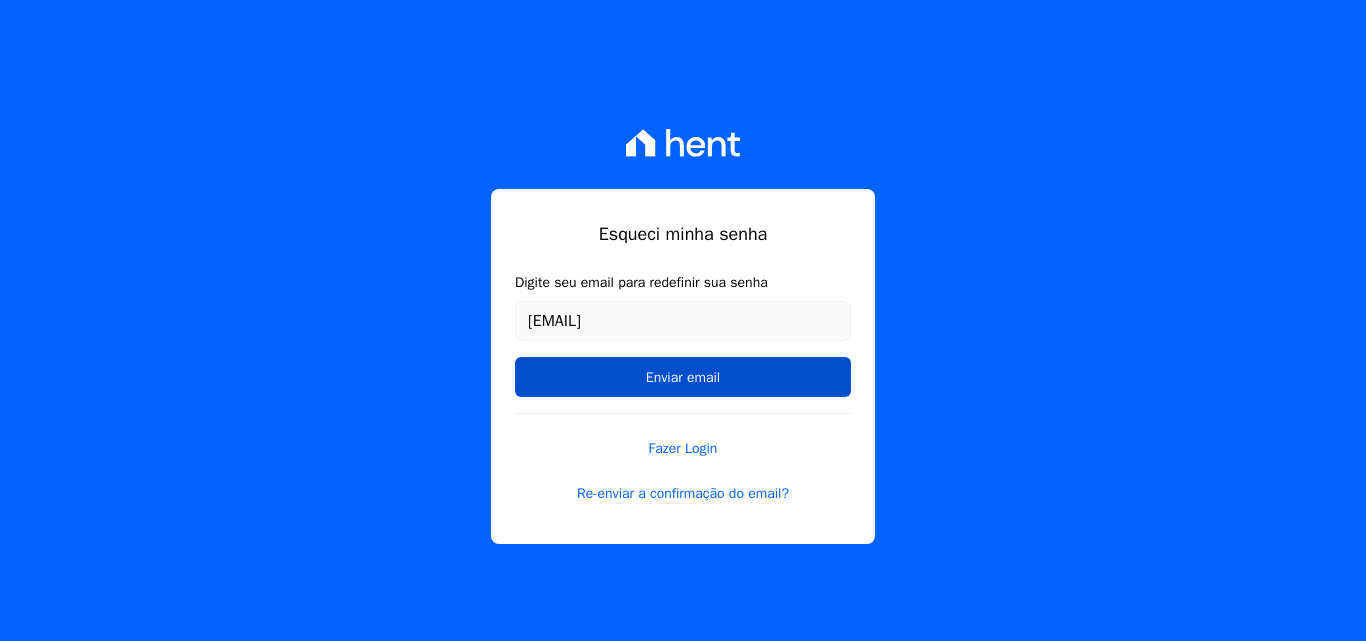 click on "Enviar email" at bounding box center (683, 377) 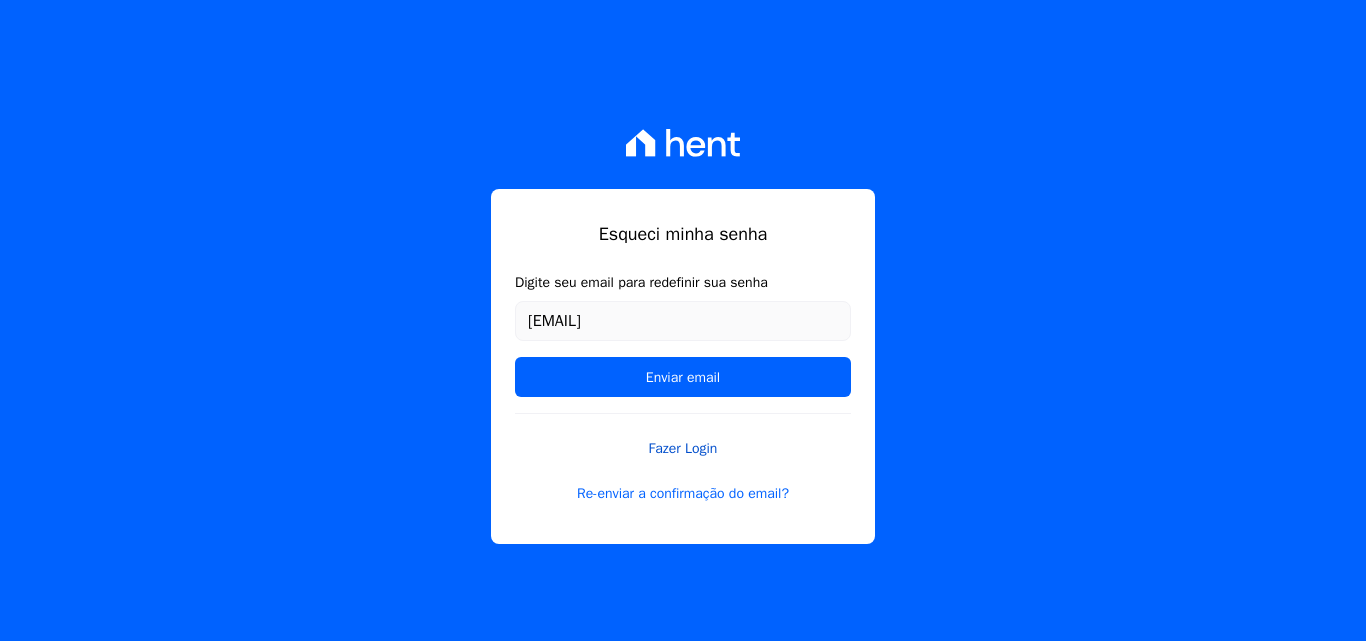 click on "Fazer Login" at bounding box center [683, 436] 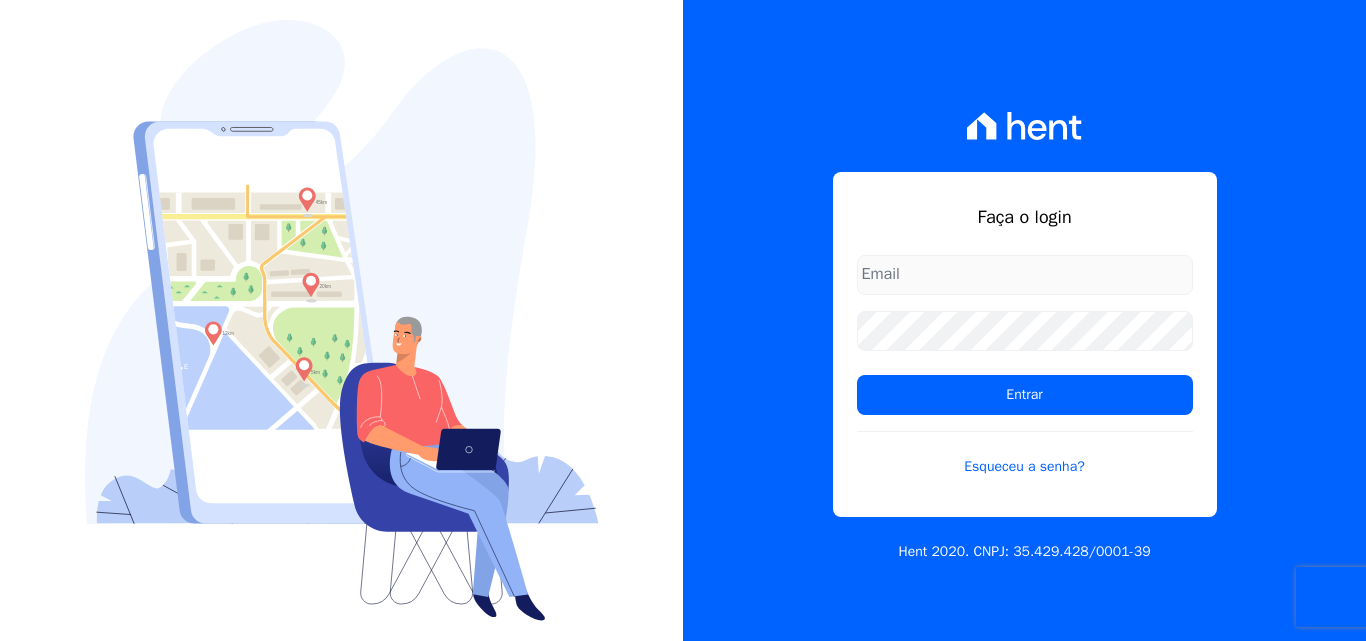 click at bounding box center [1025, 275] 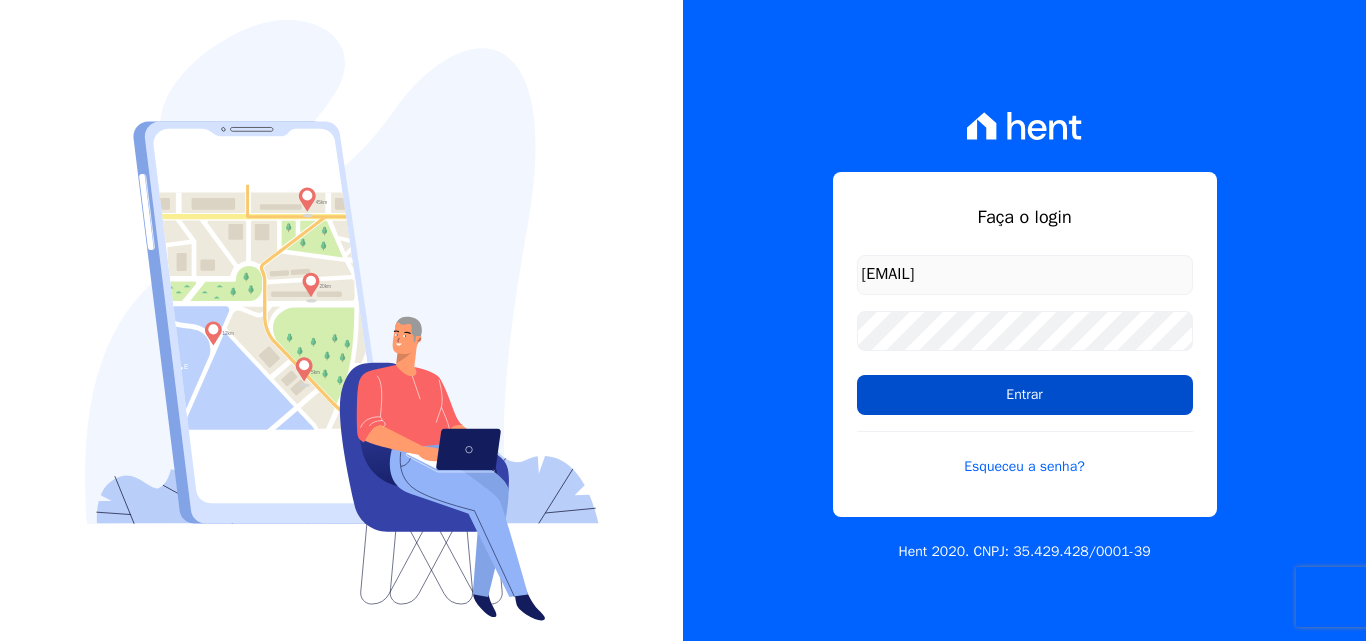 click on "Entrar" at bounding box center [1025, 395] 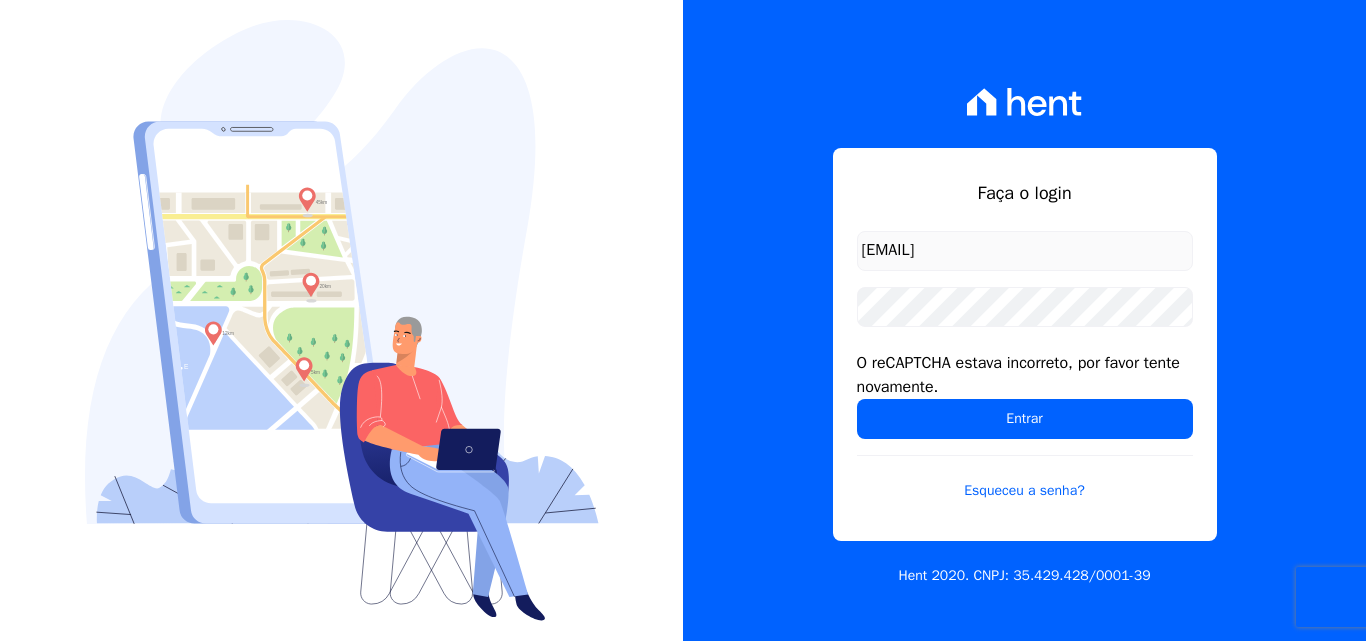 scroll, scrollTop: 0, scrollLeft: 0, axis: both 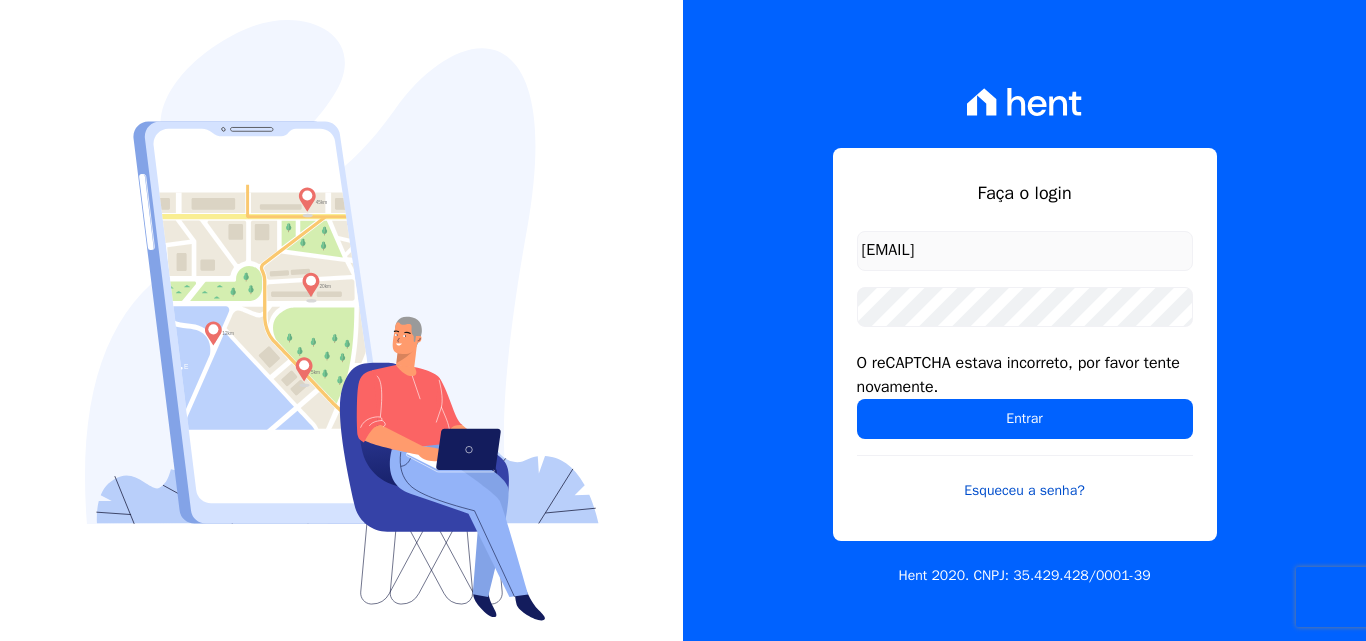 click on "Esqueceu a senha?" at bounding box center [1025, 478] 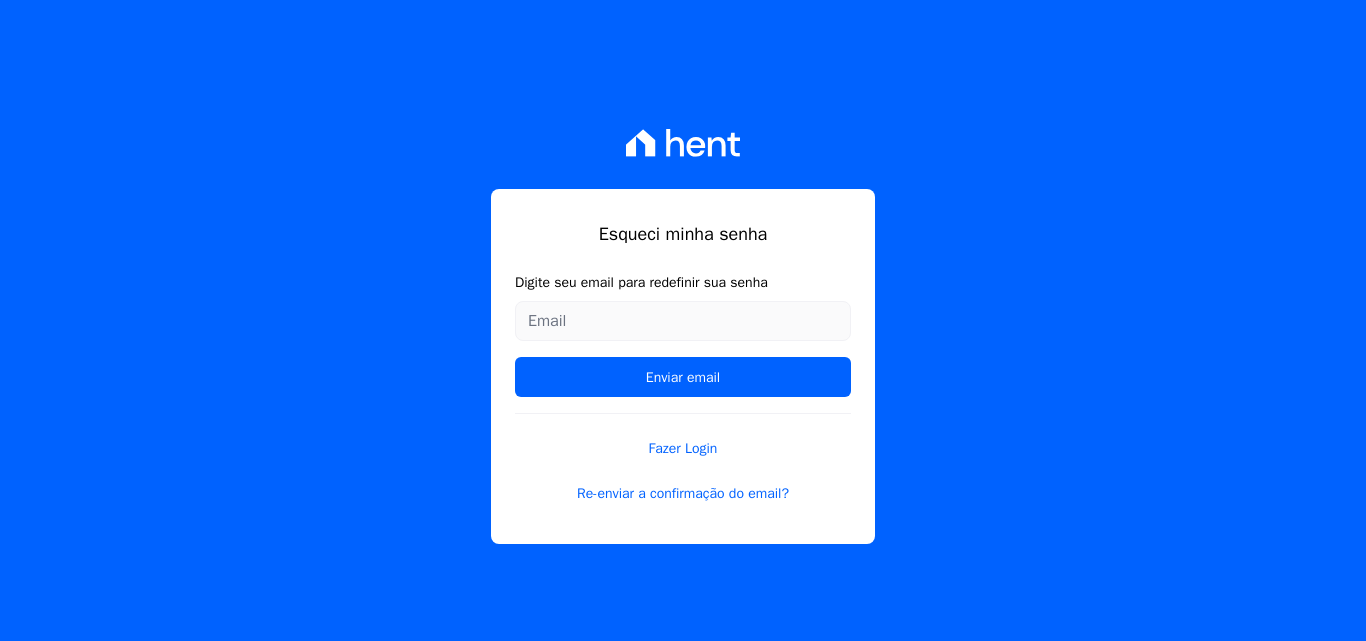 scroll, scrollTop: 0, scrollLeft: 0, axis: both 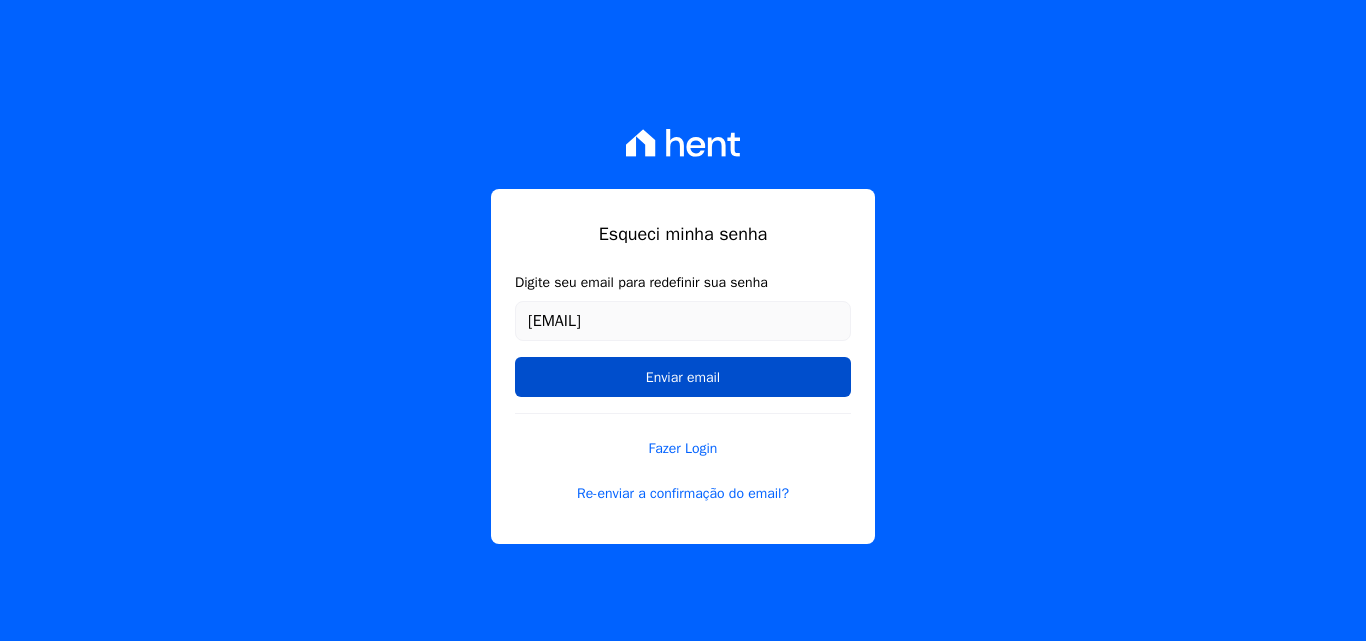 click on "Enviar email" at bounding box center (683, 377) 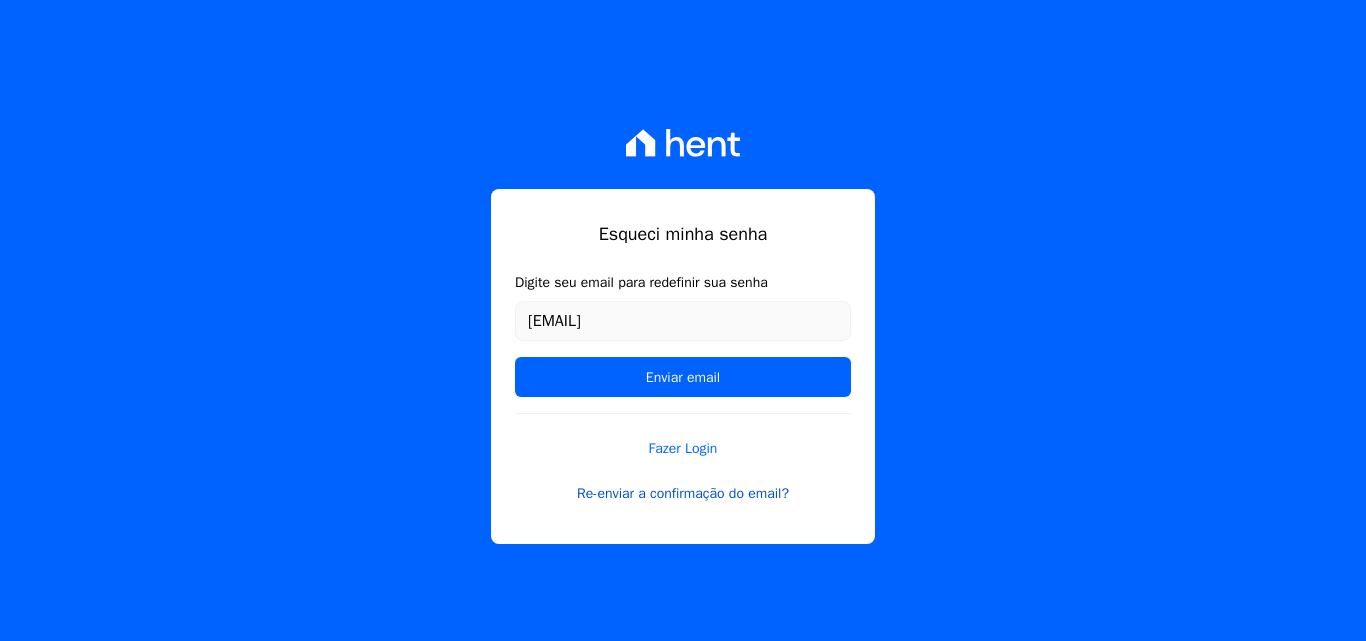 click on "Re-enviar a confirmação do email?" at bounding box center [683, 493] 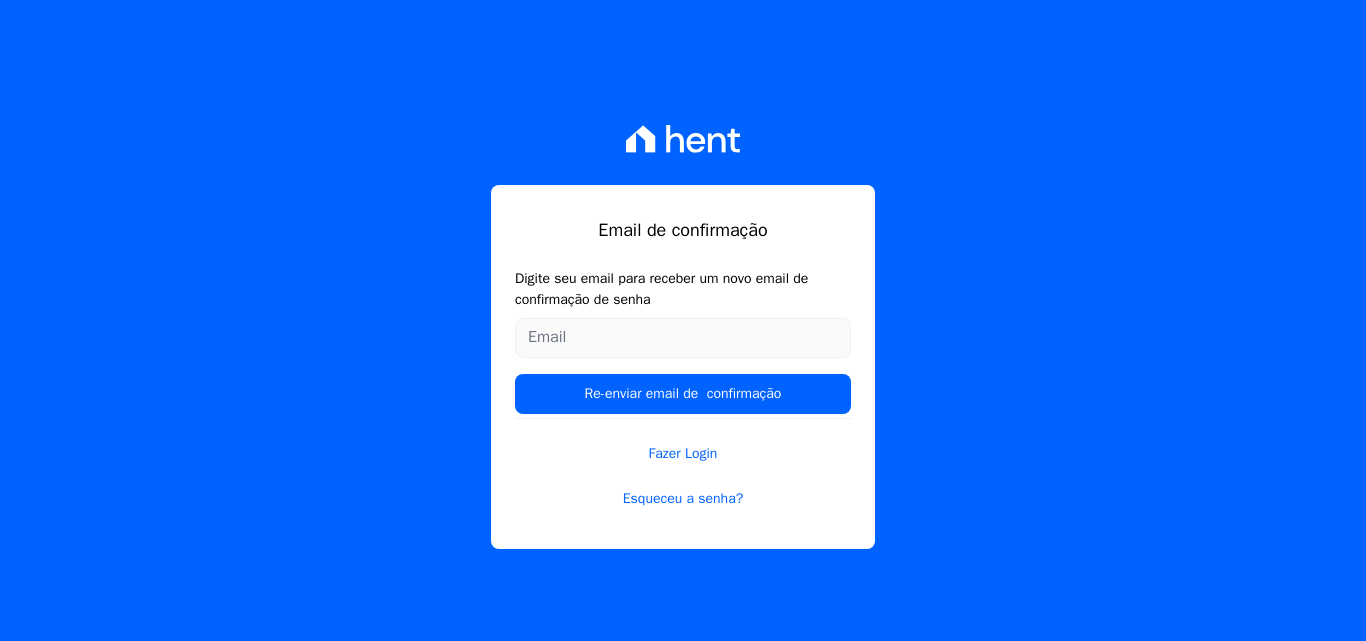 scroll, scrollTop: 0, scrollLeft: 0, axis: both 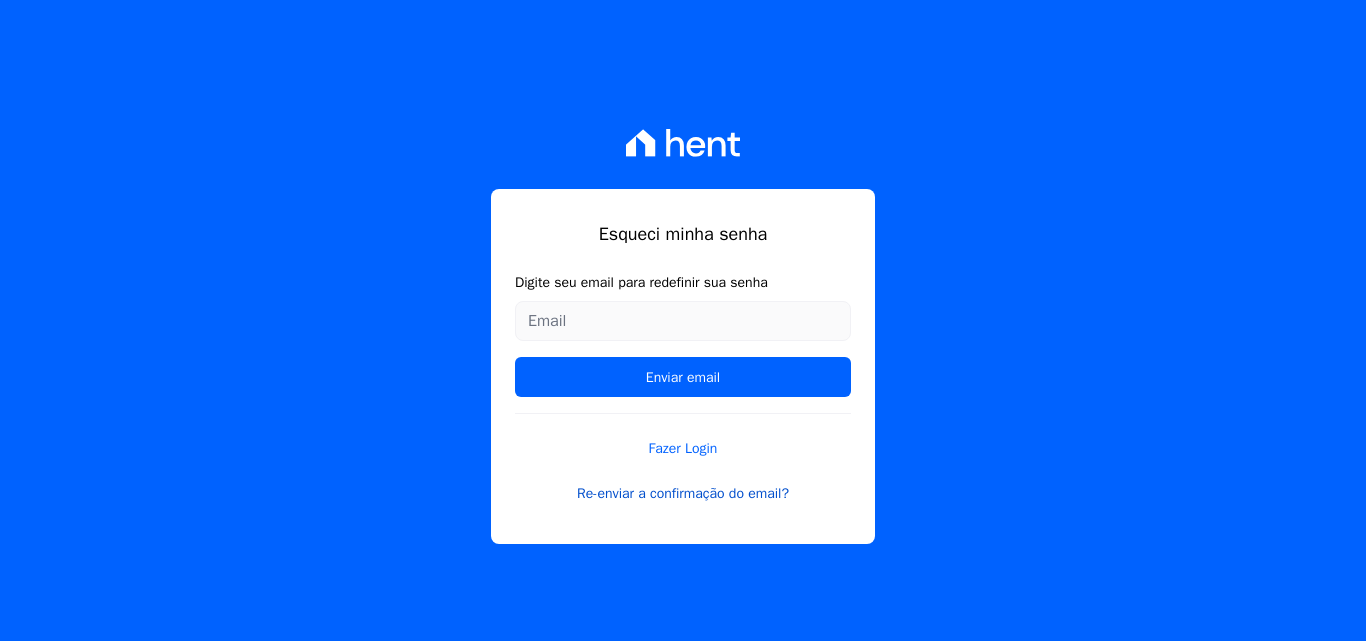 click on "Re-enviar a confirmação do email?" at bounding box center [683, 493] 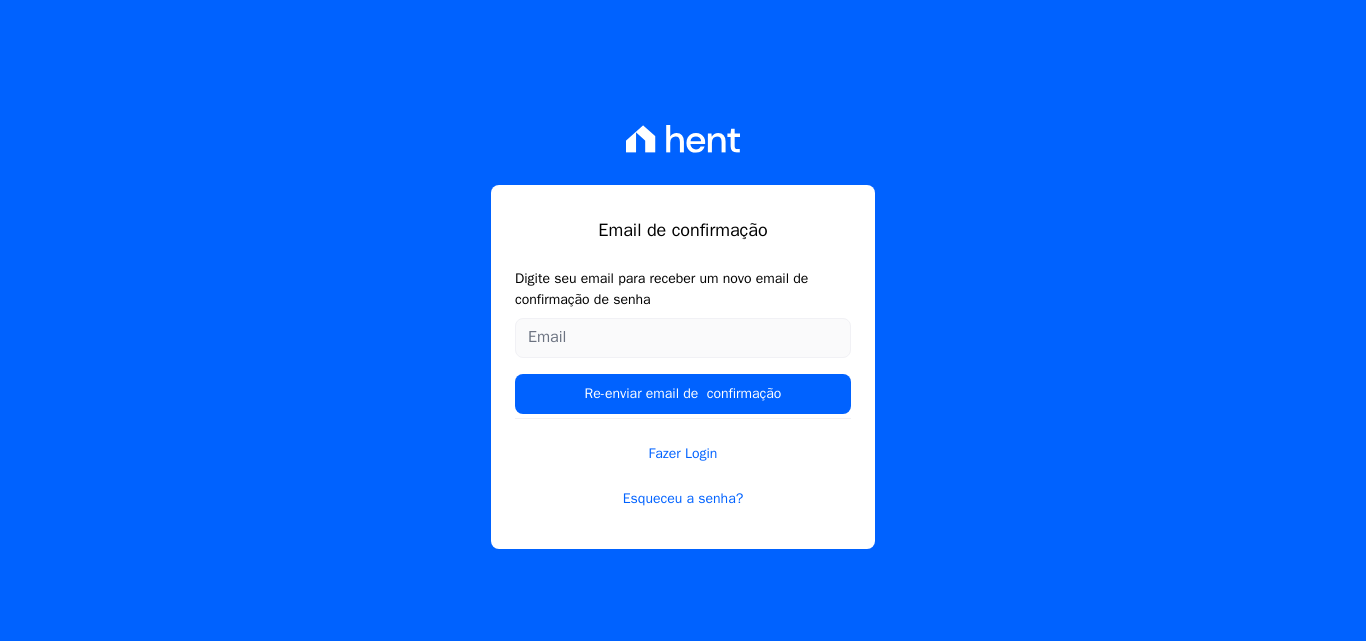 scroll, scrollTop: 0, scrollLeft: 0, axis: both 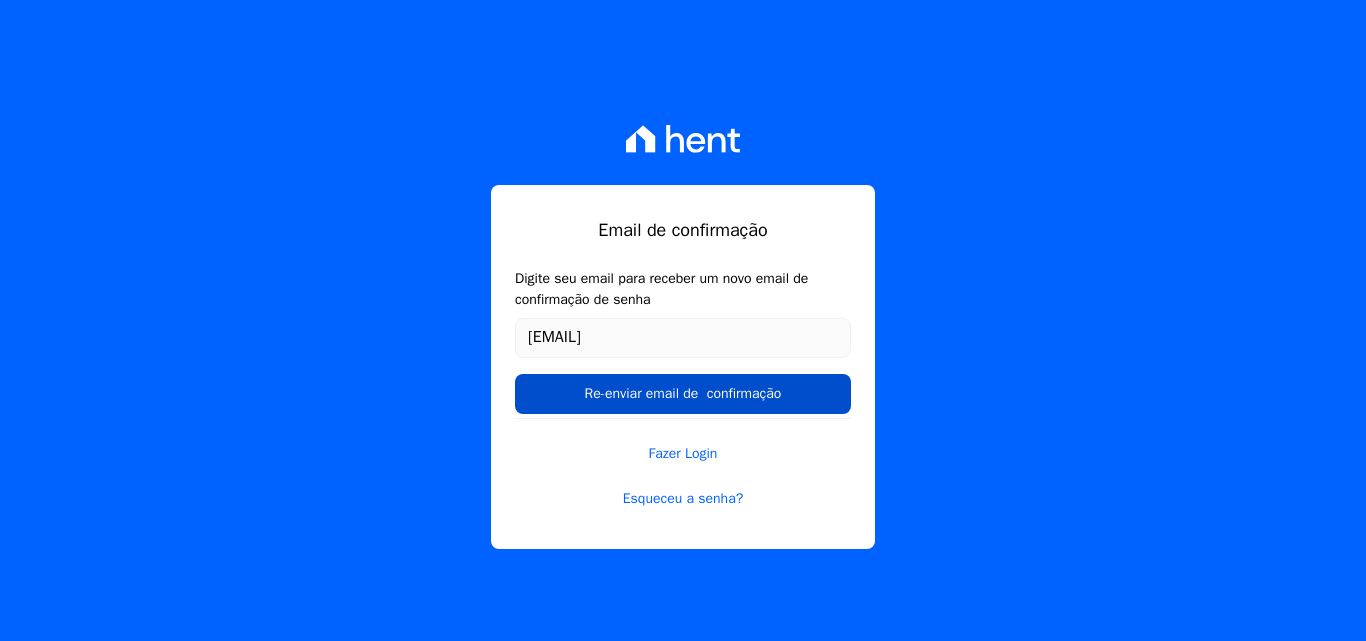 click on "Re-enviar email de  confirmação" at bounding box center (683, 394) 